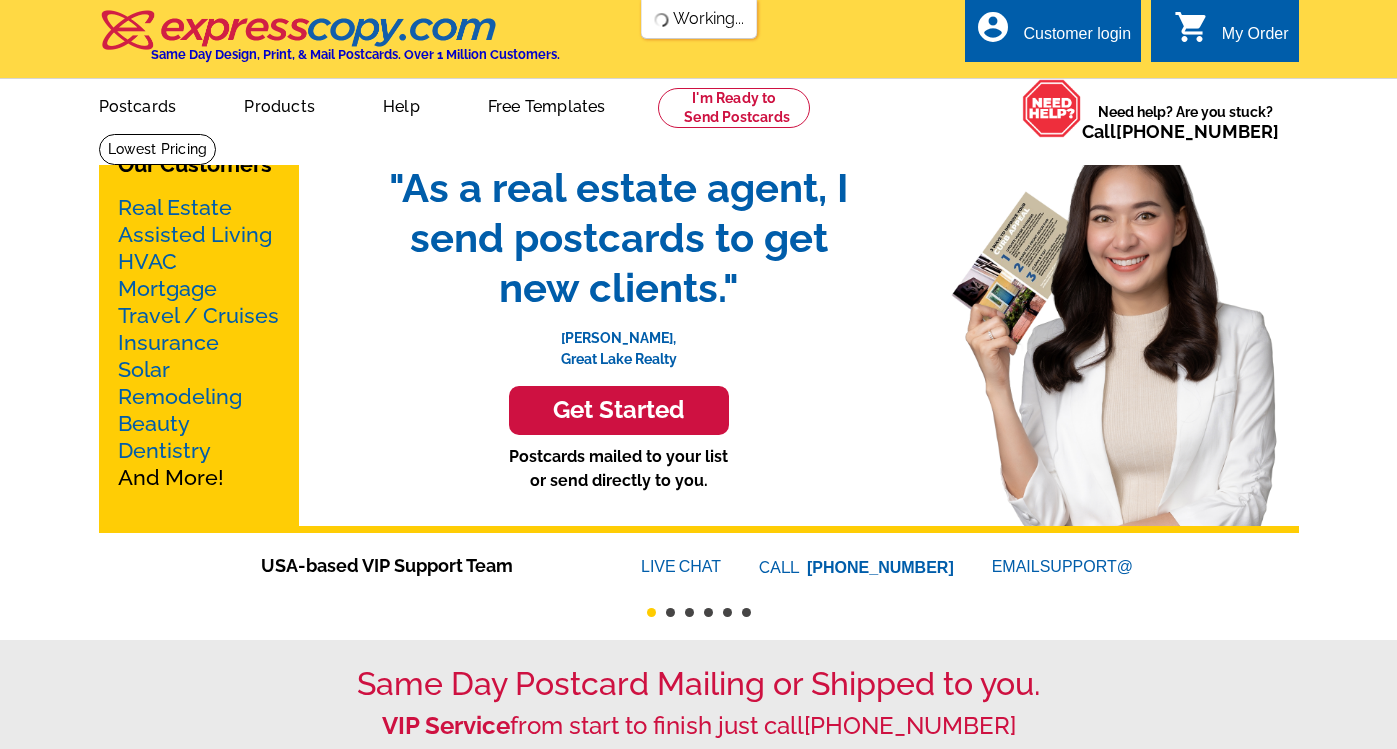 scroll, scrollTop: 0, scrollLeft: 0, axis: both 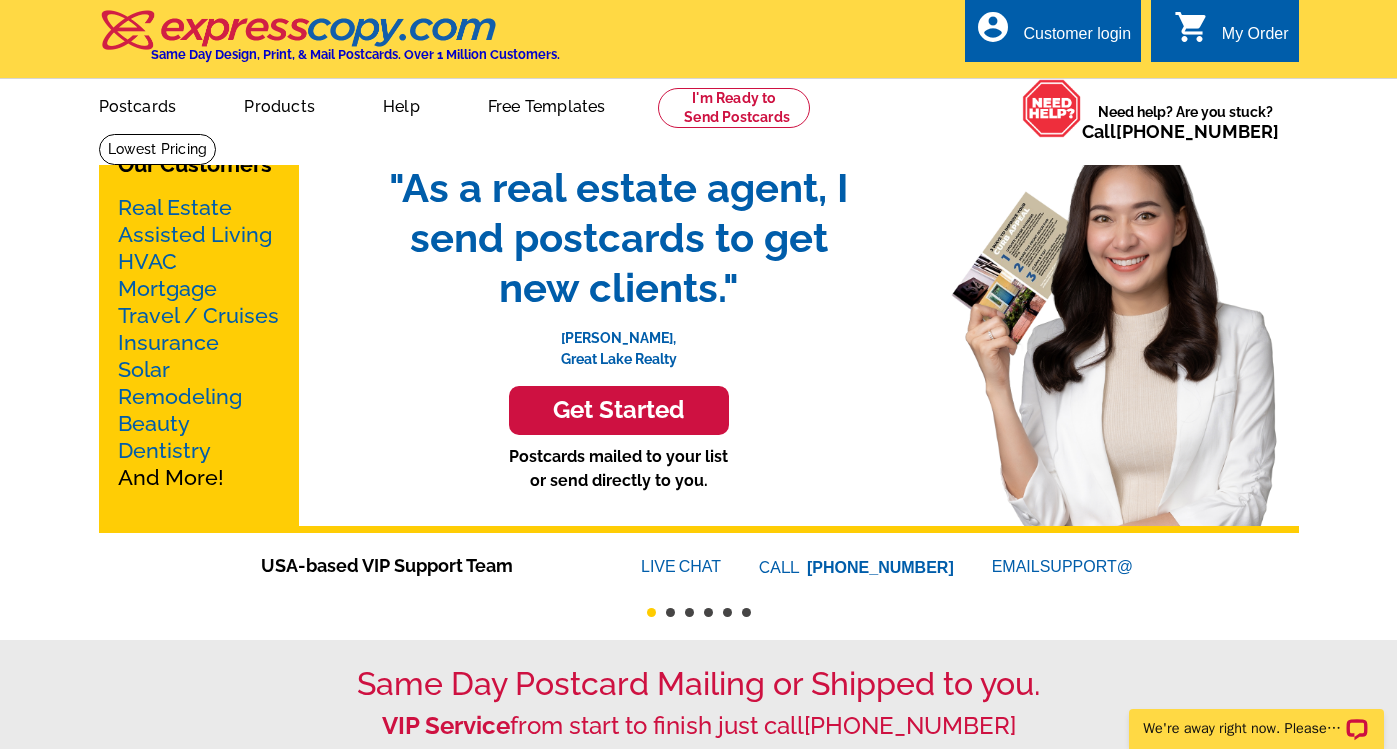 click on "Get Started" at bounding box center (619, 410) 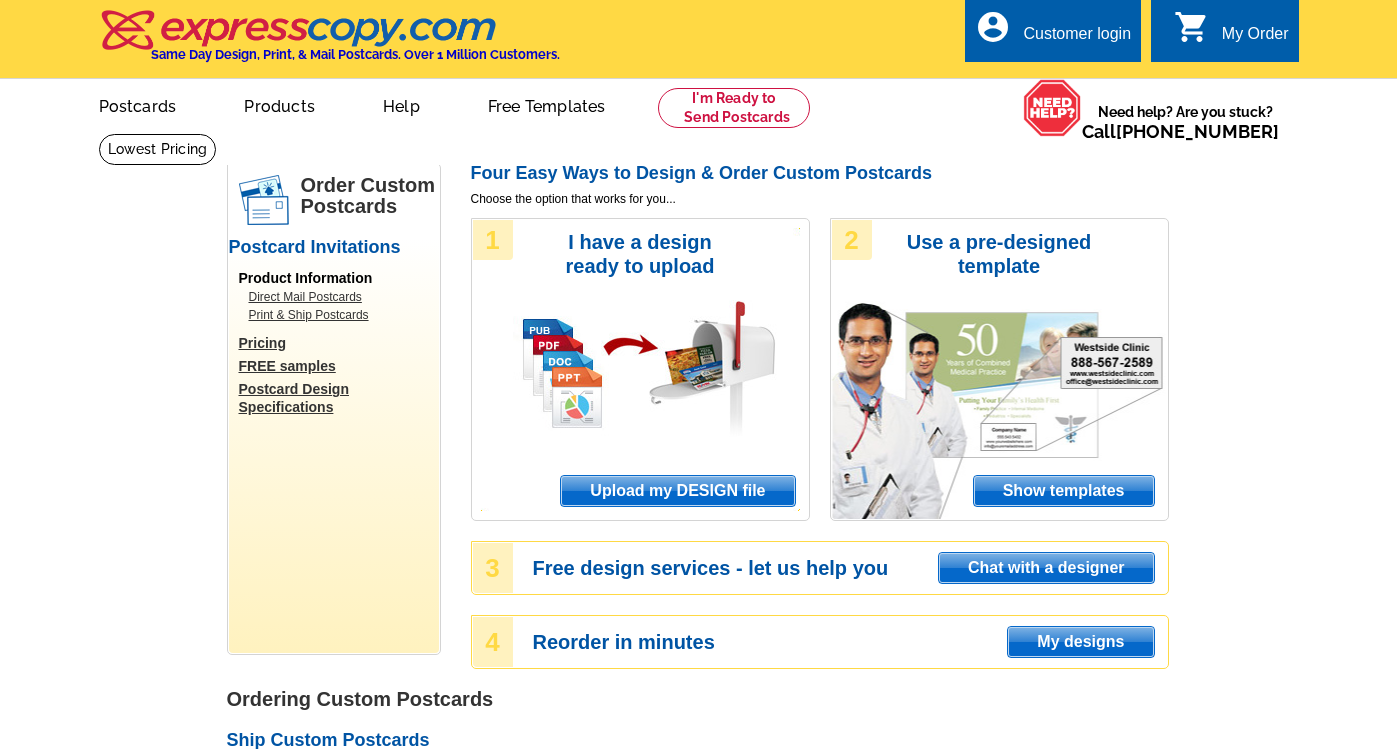 scroll, scrollTop: 0, scrollLeft: 0, axis: both 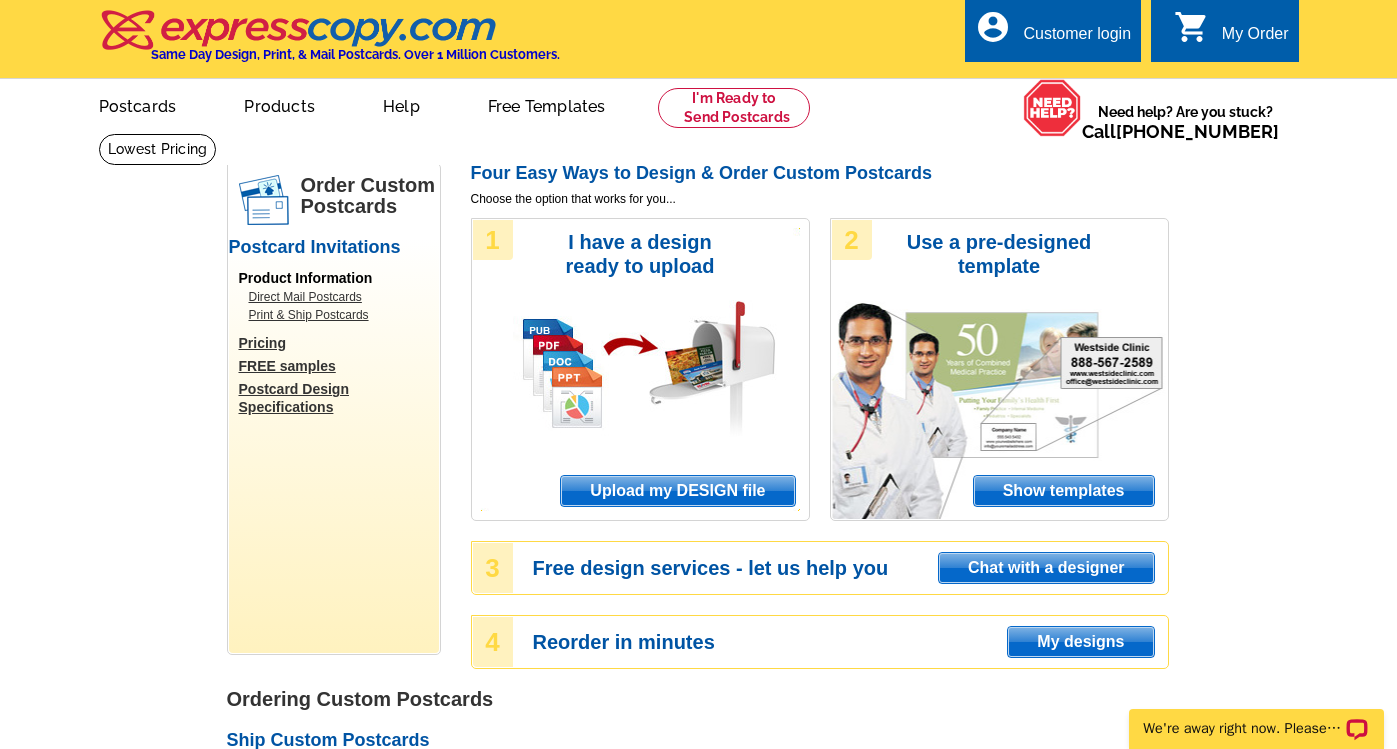 click on "Upload my DESIGN file" at bounding box center [677, 491] 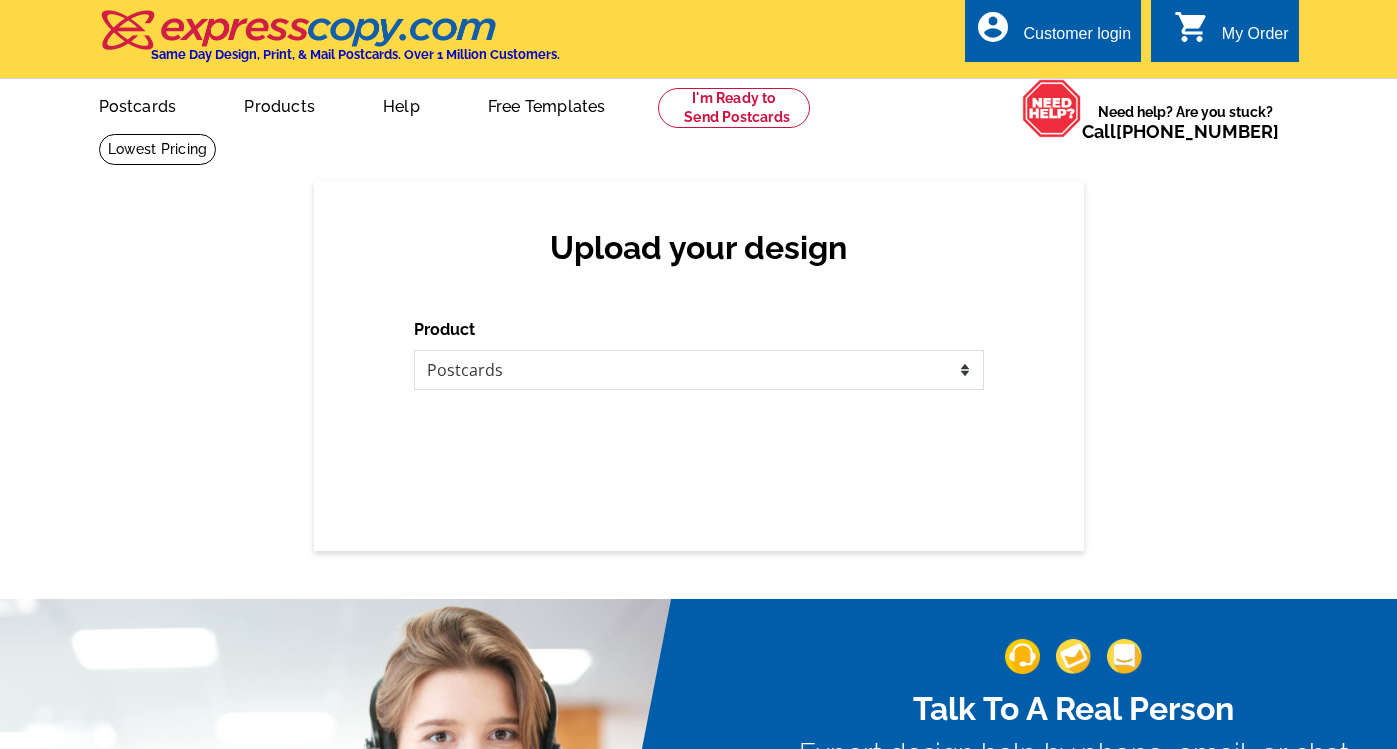 scroll, scrollTop: 0, scrollLeft: 0, axis: both 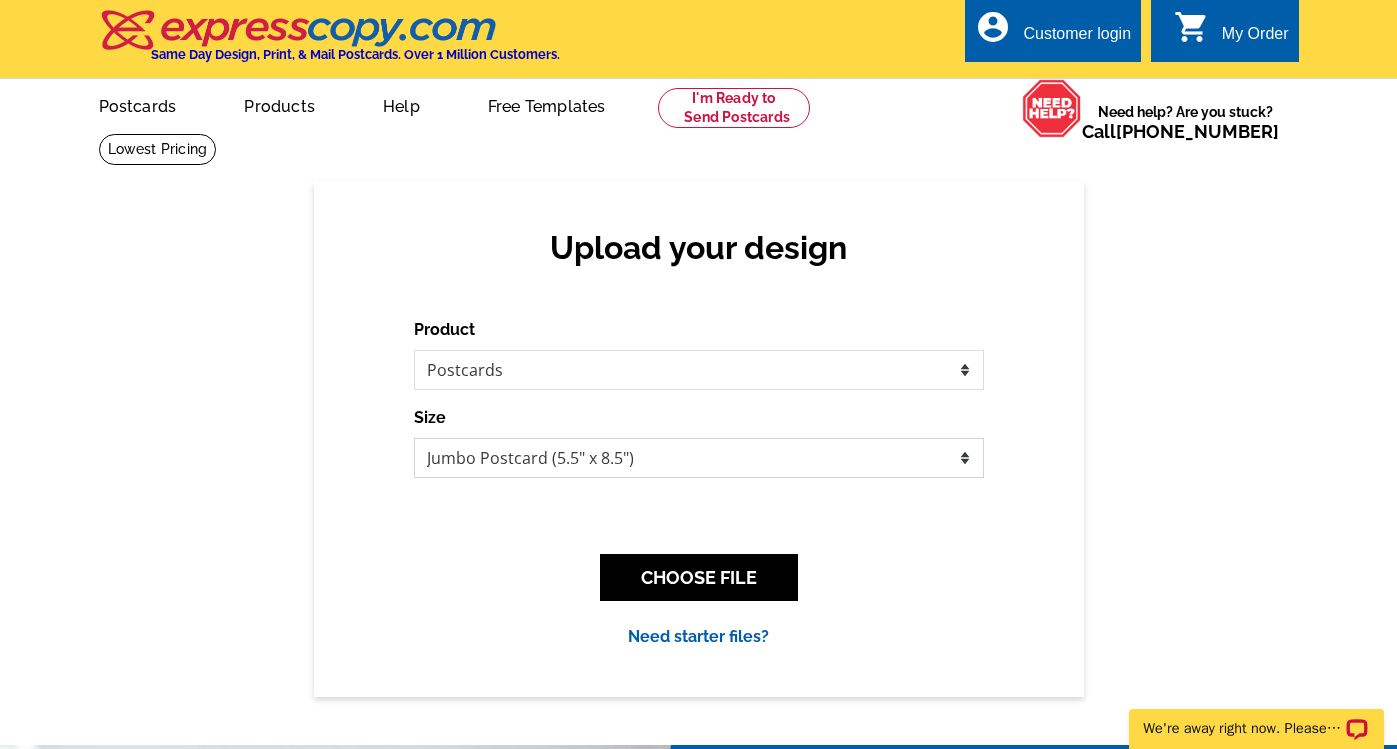 click on "Jumbo Postcard (5.5" x 8.5") Regular Postcard (4.25" x 5.6") Panoramic Postcard (5.75" x 11.25") Giant Postcard (8.5" x 11") EDDM Postcard (6.125" x 8.25")" at bounding box center (699, 458) 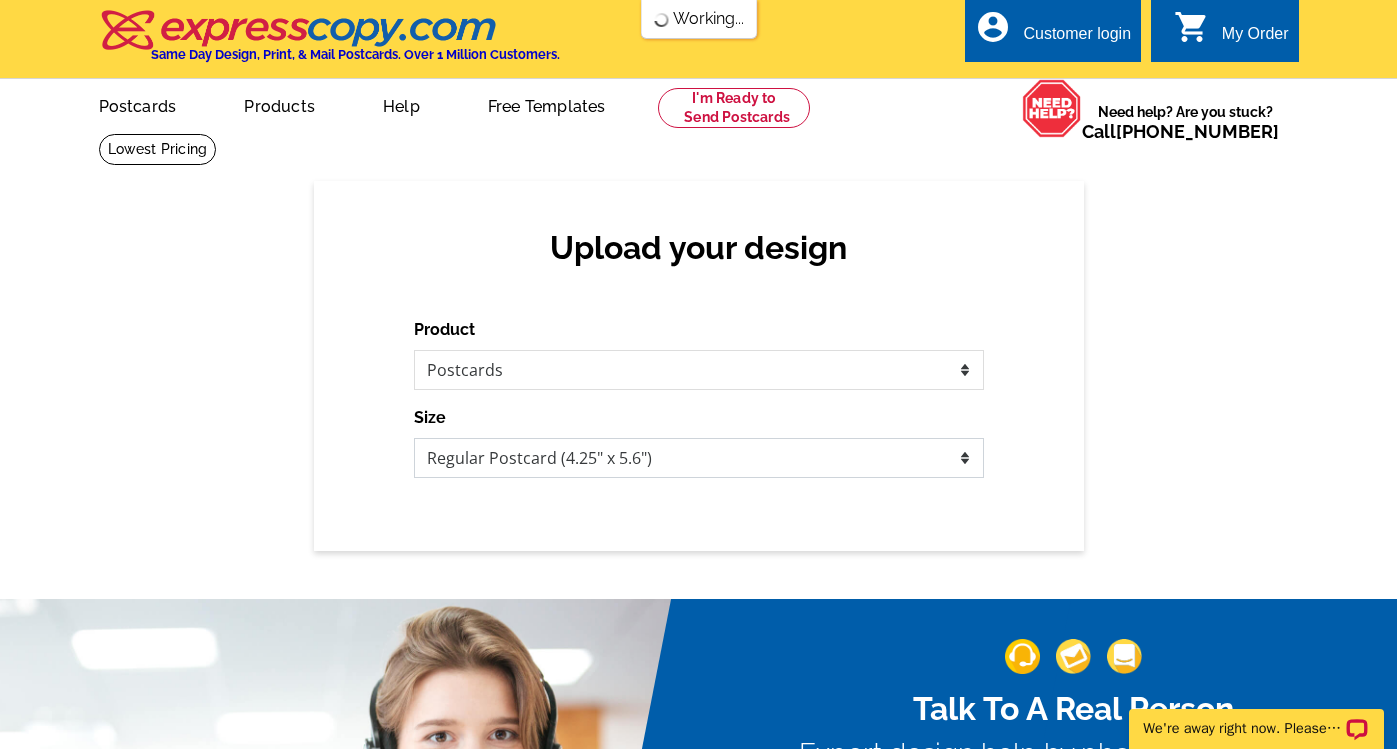 scroll, scrollTop: 0, scrollLeft: 0, axis: both 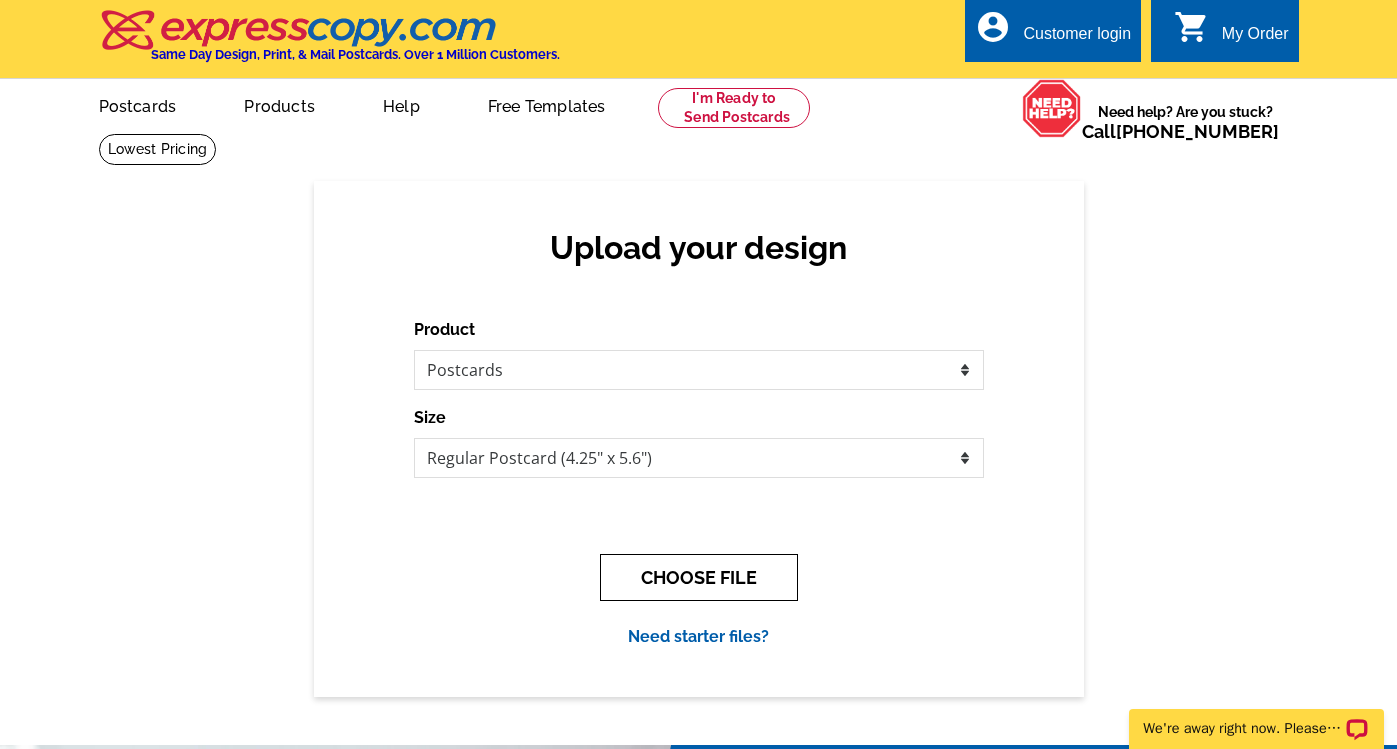 click on "CHOOSE FILE" at bounding box center (699, 577) 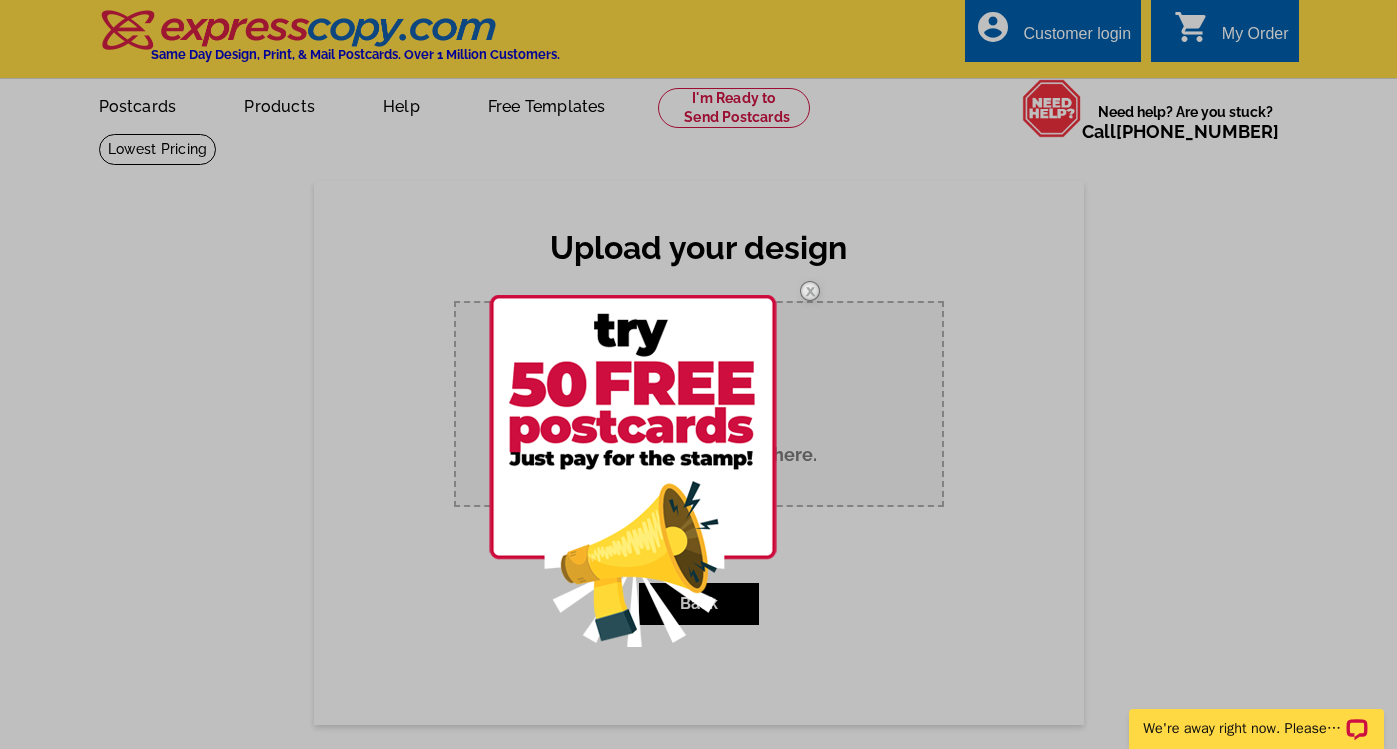click at bounding box center [810, 291] 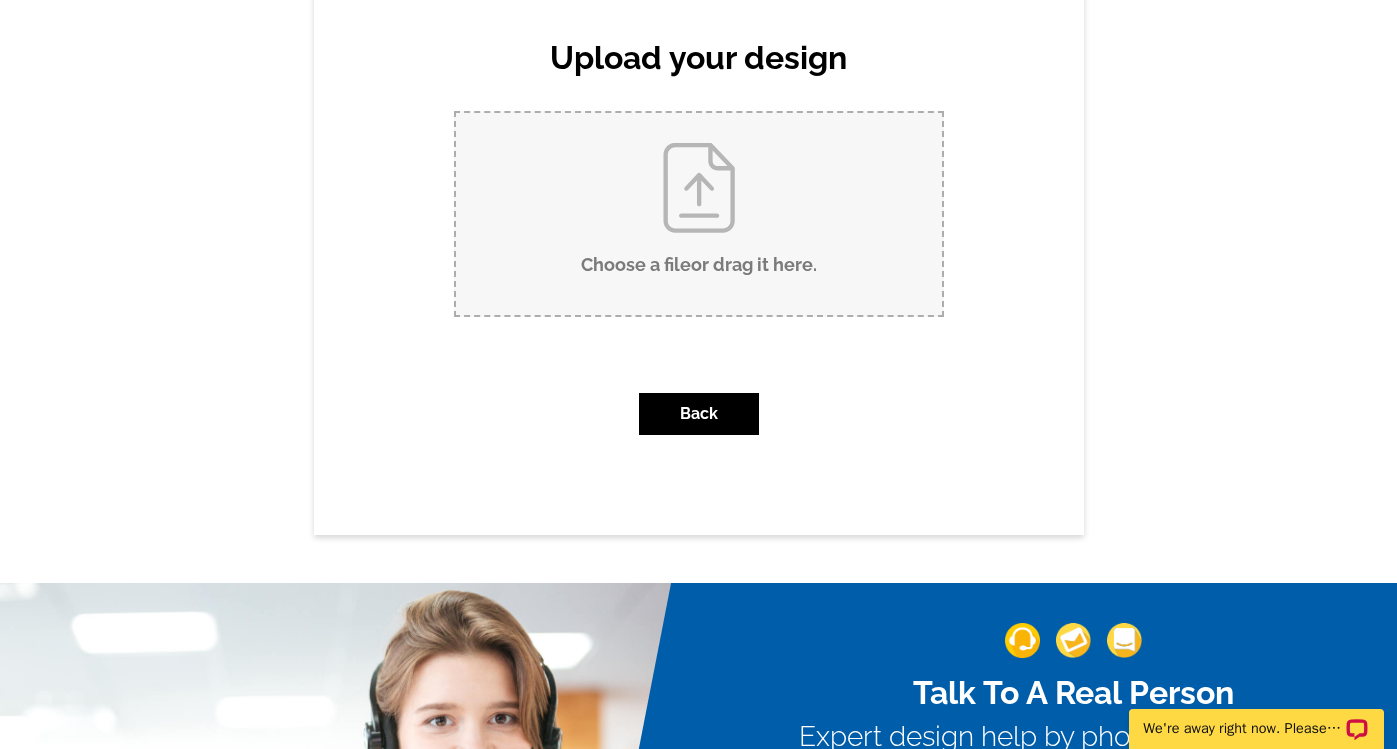 scroll, scrollTop: 0, scrollLeft: 0, axis: both 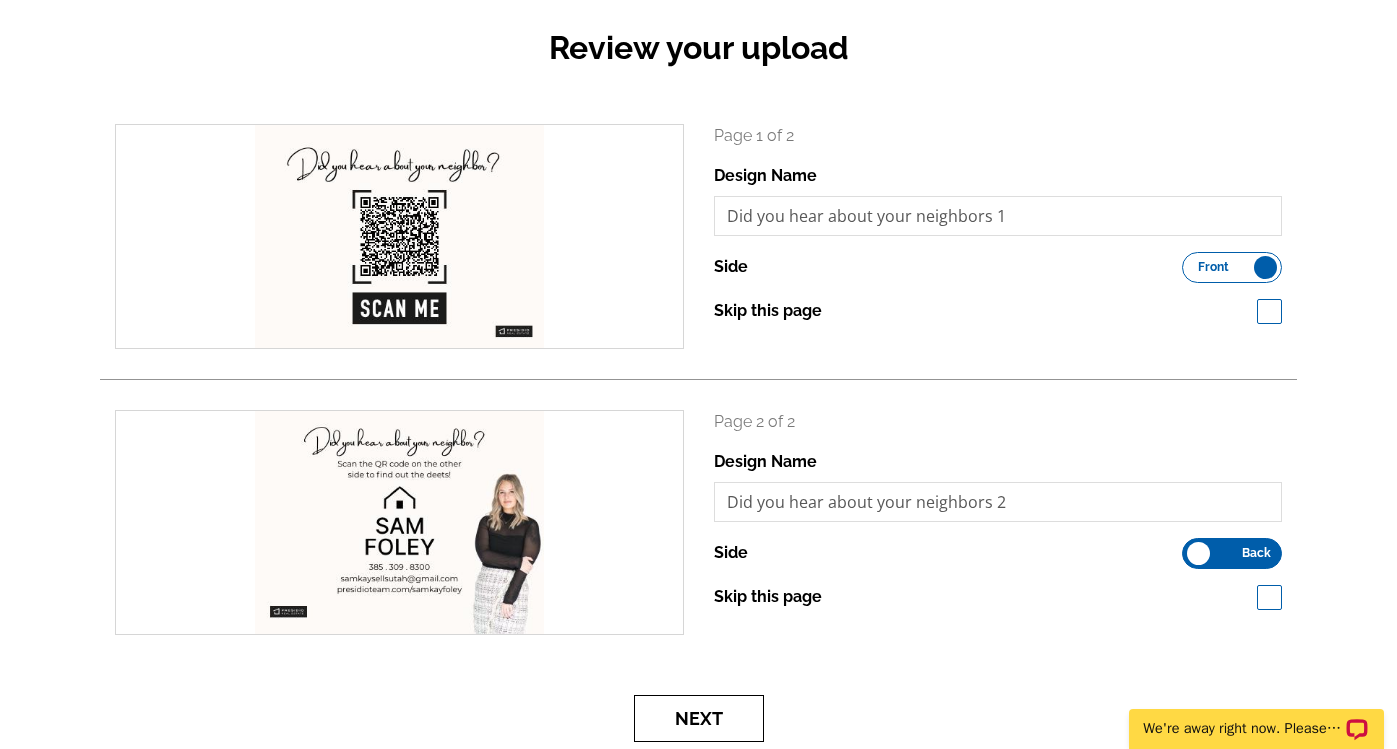 click on "Next" at bounding box center [699, 718] 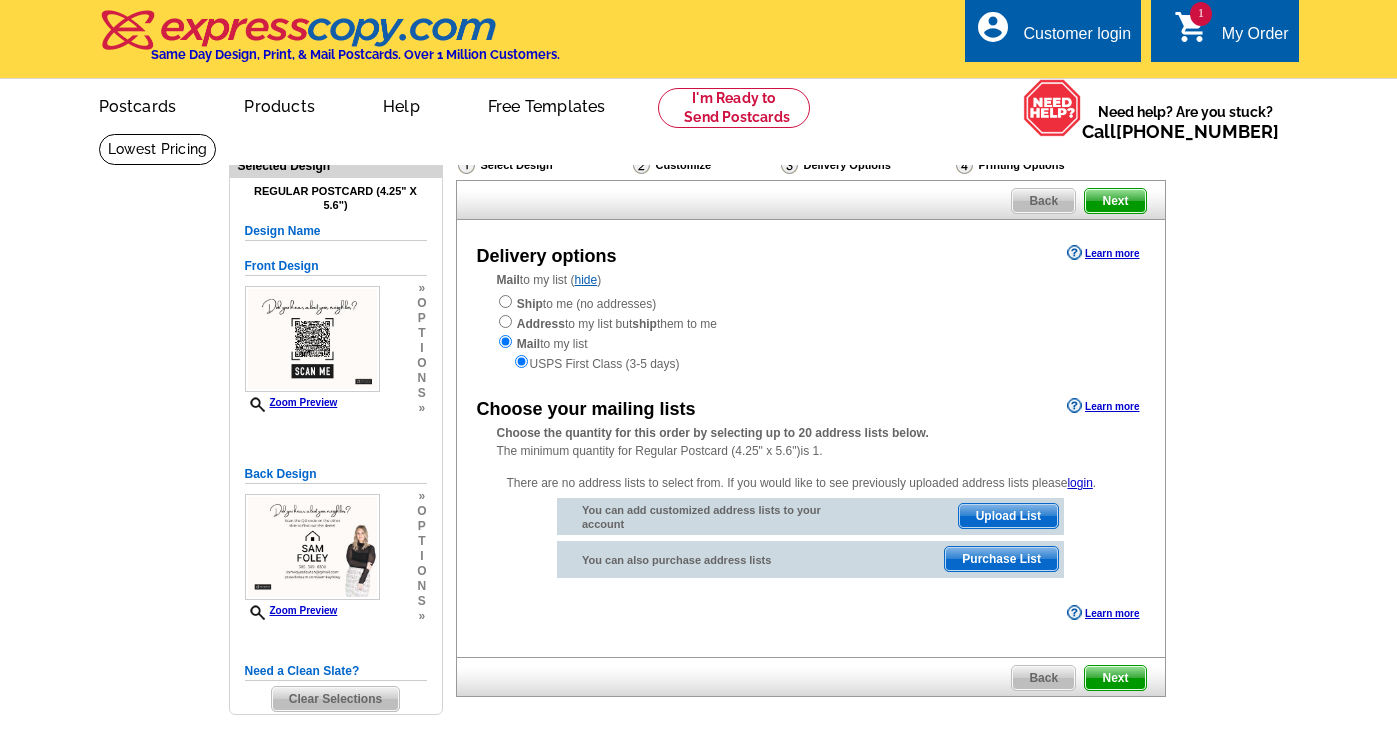 scroll, scrollTop: 0, scrollLeft: 0, axis: both 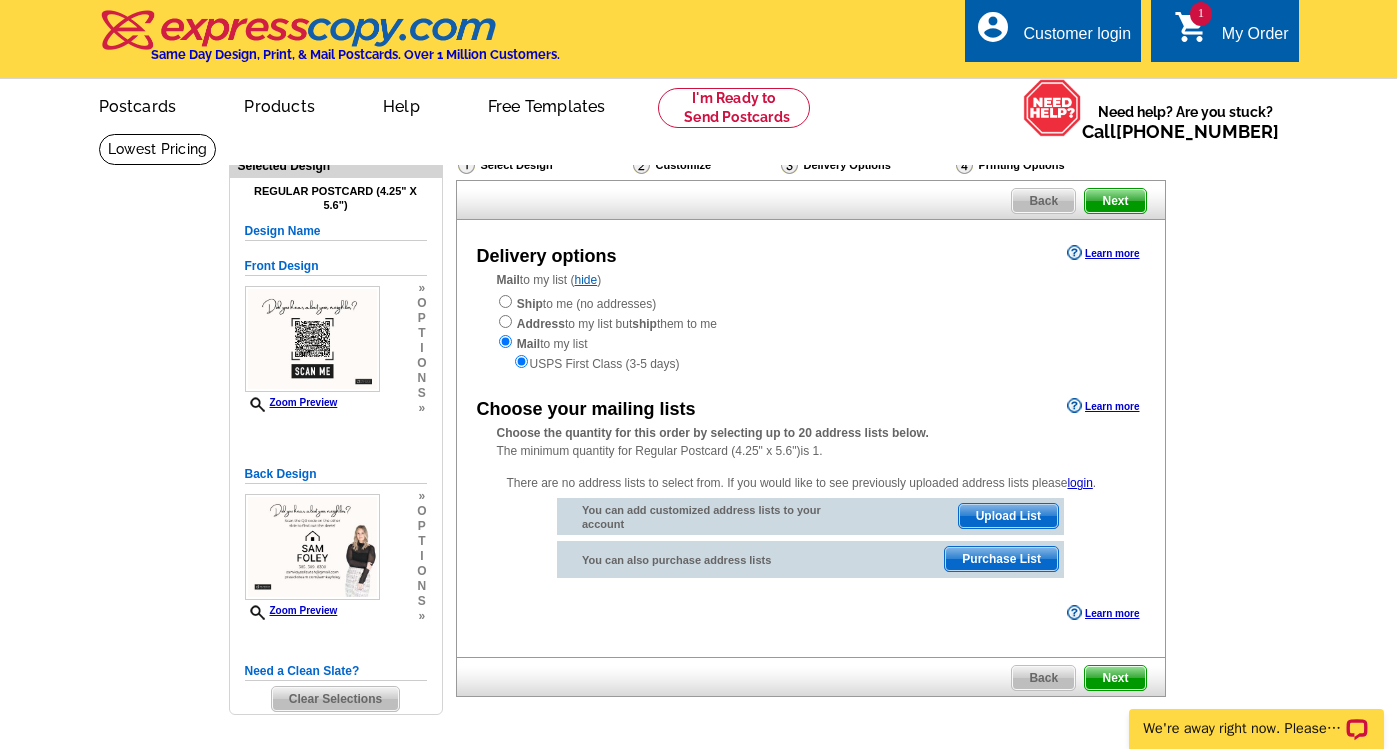 click on "Upload List" at bounding box center [1008, 516] 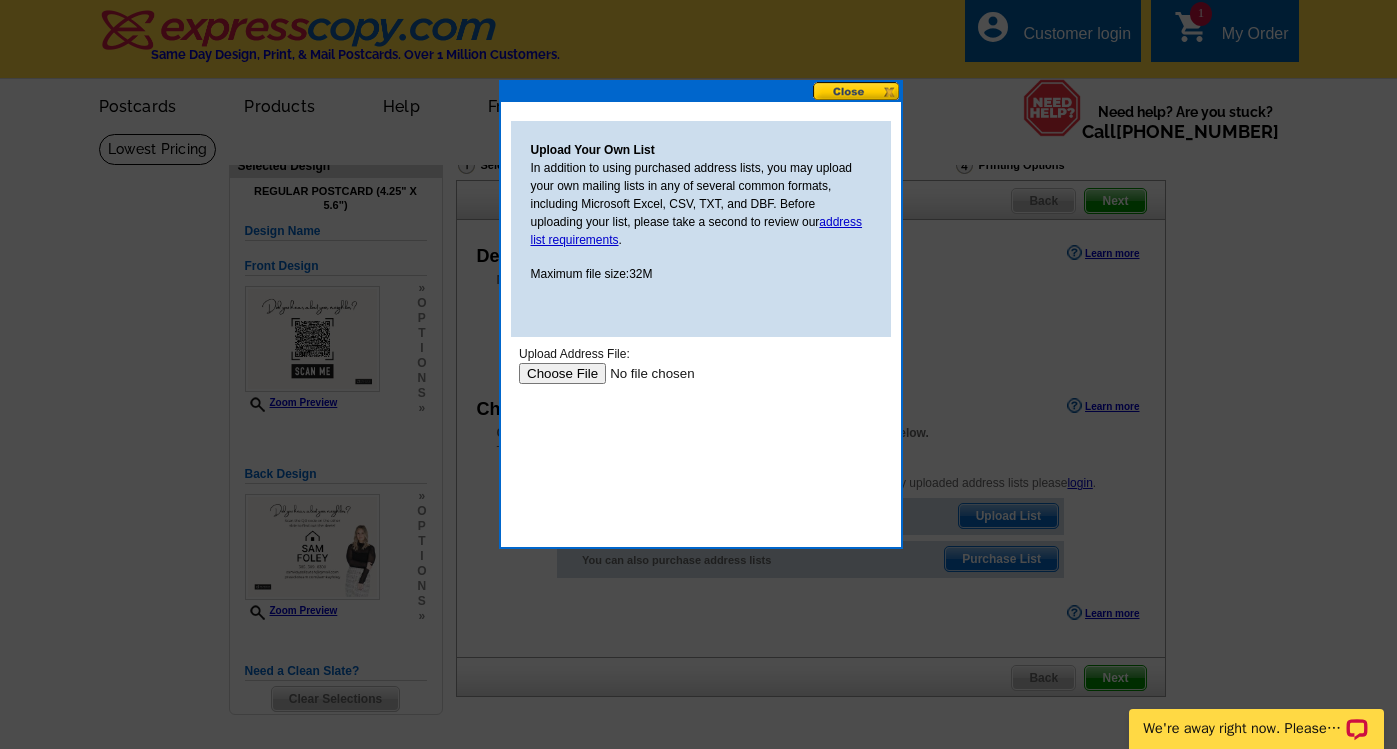 scroll, scrollTop: 0, scrollLeft: 0, axis: both 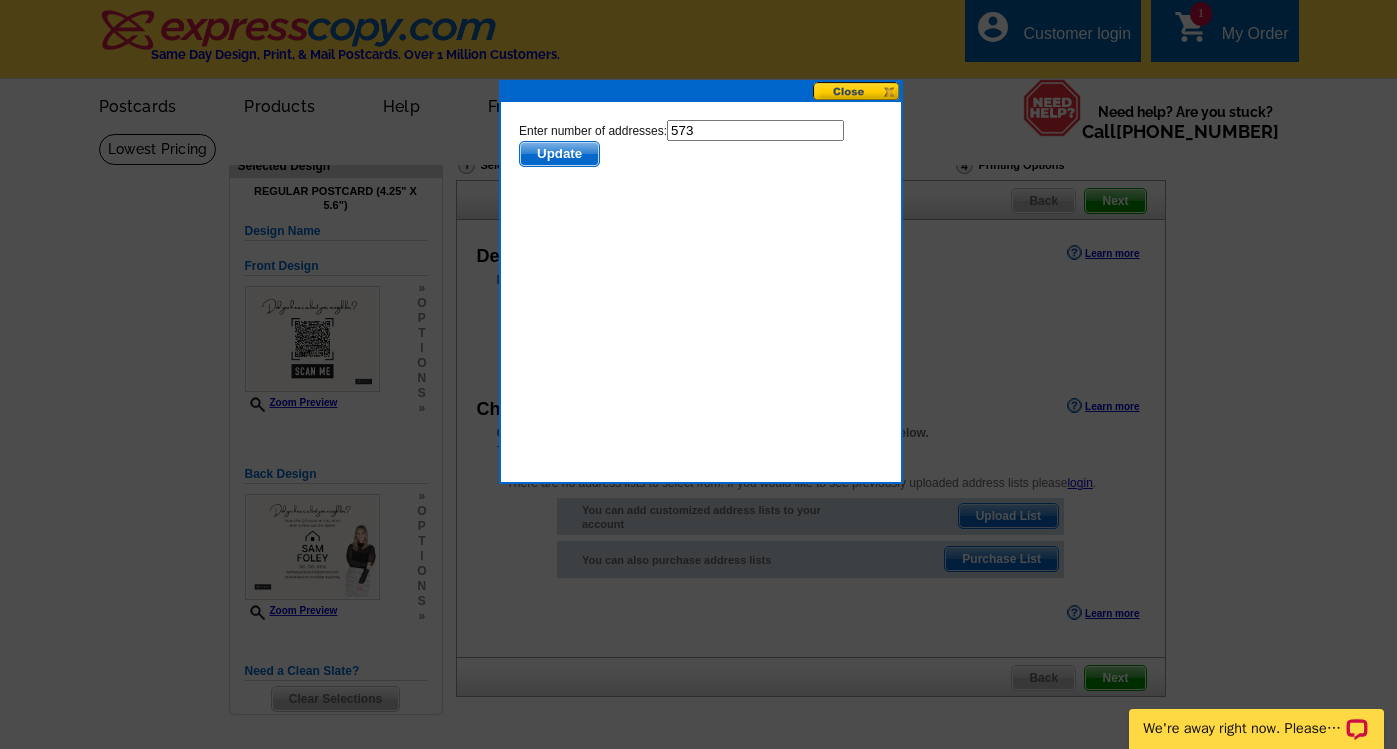 click on "Update" at bounding box center [558, 154] 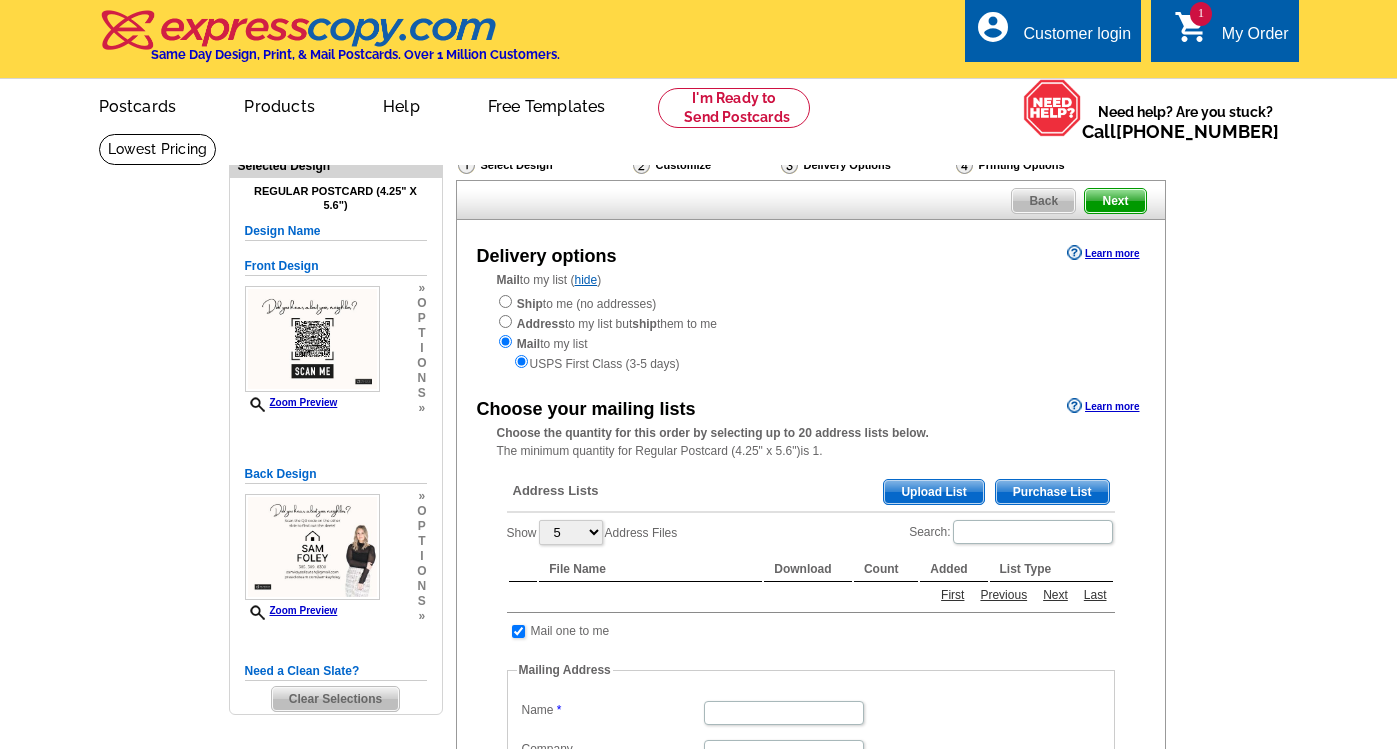 scroll, scrollTop: 0, scrollLeft: 0, axis: both 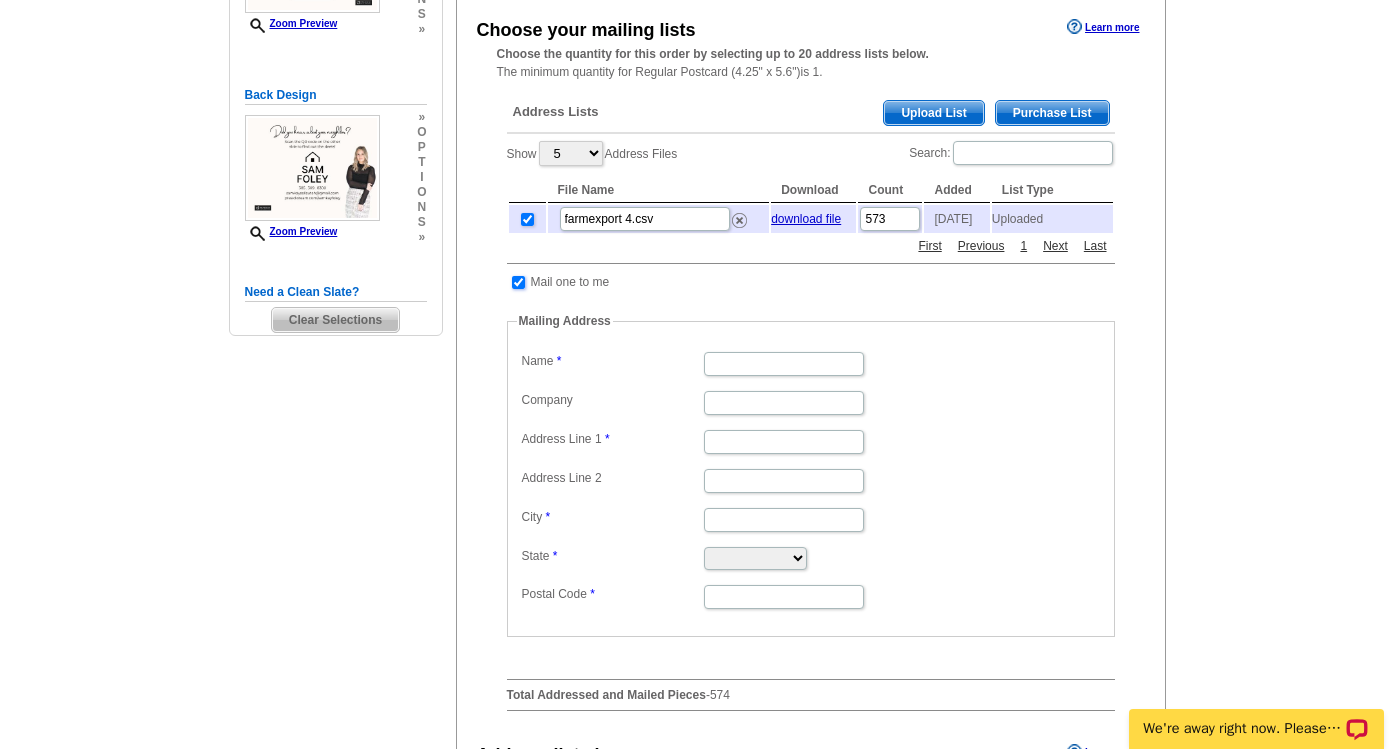 click at bounding box center [518, 282] 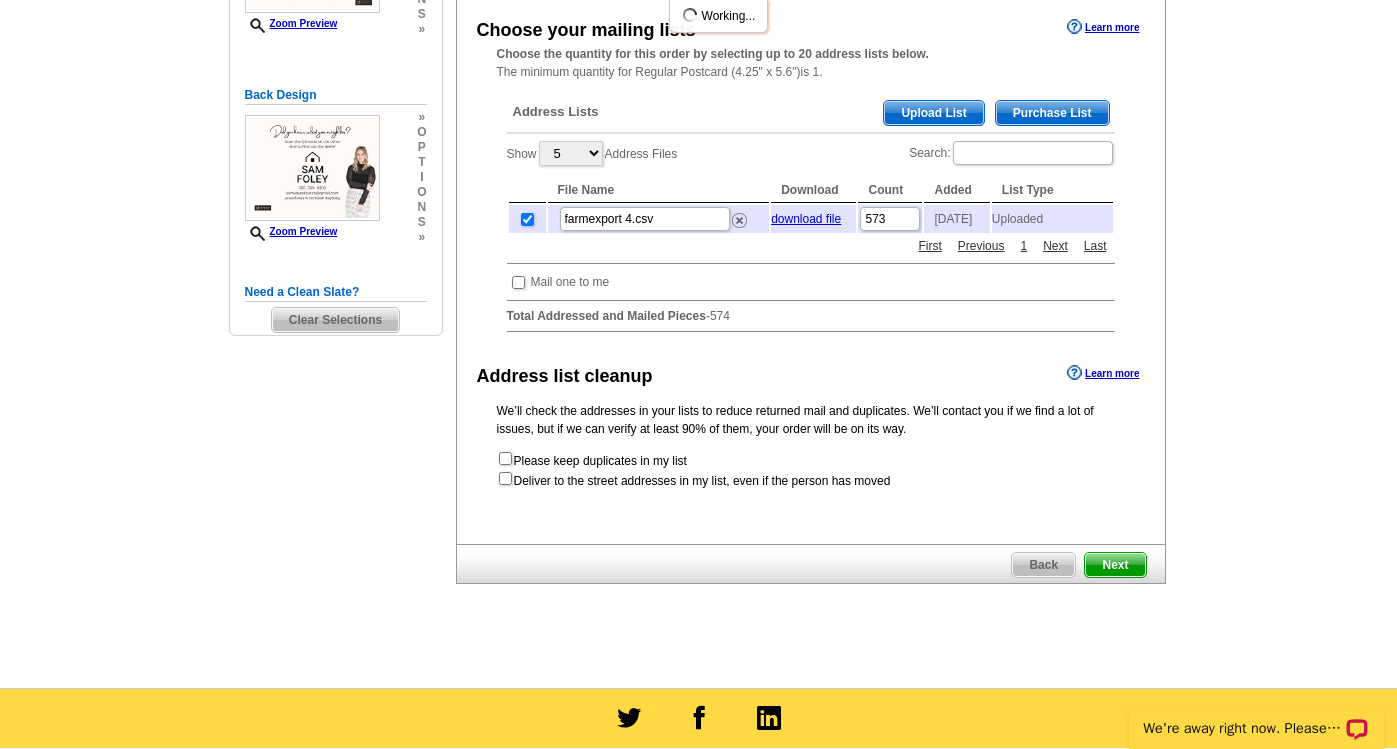click on "Next" at bounding box center [1115, 565] 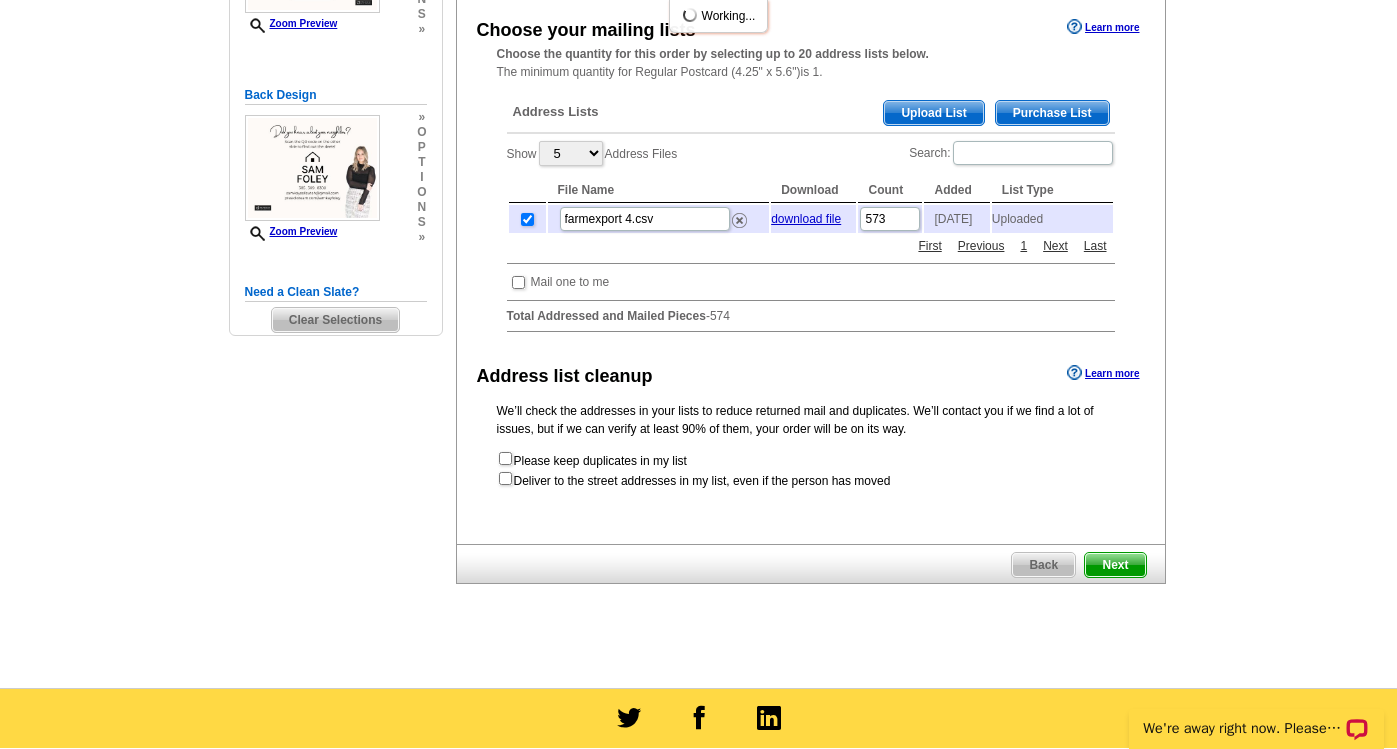 scroll, scrollTop: 0, scrollLeft: 0, axis: both 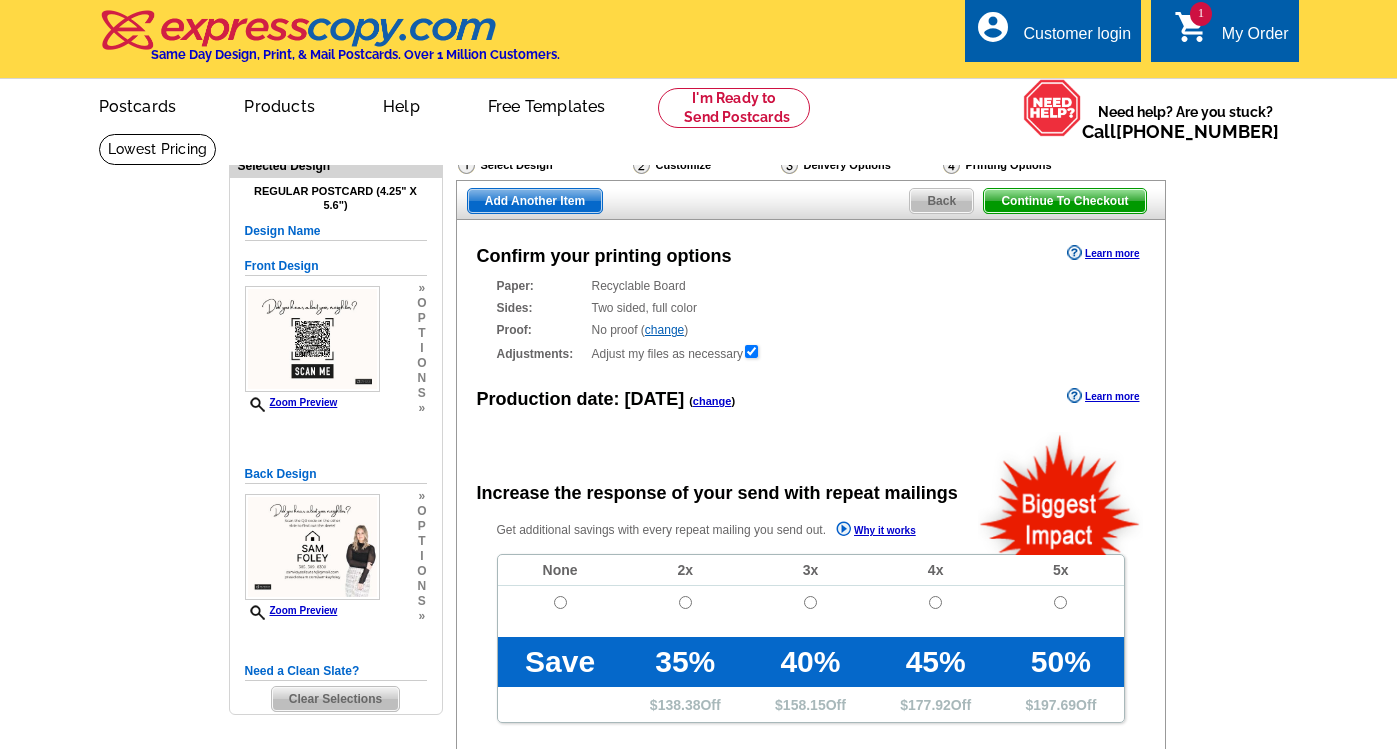 radio on "false" 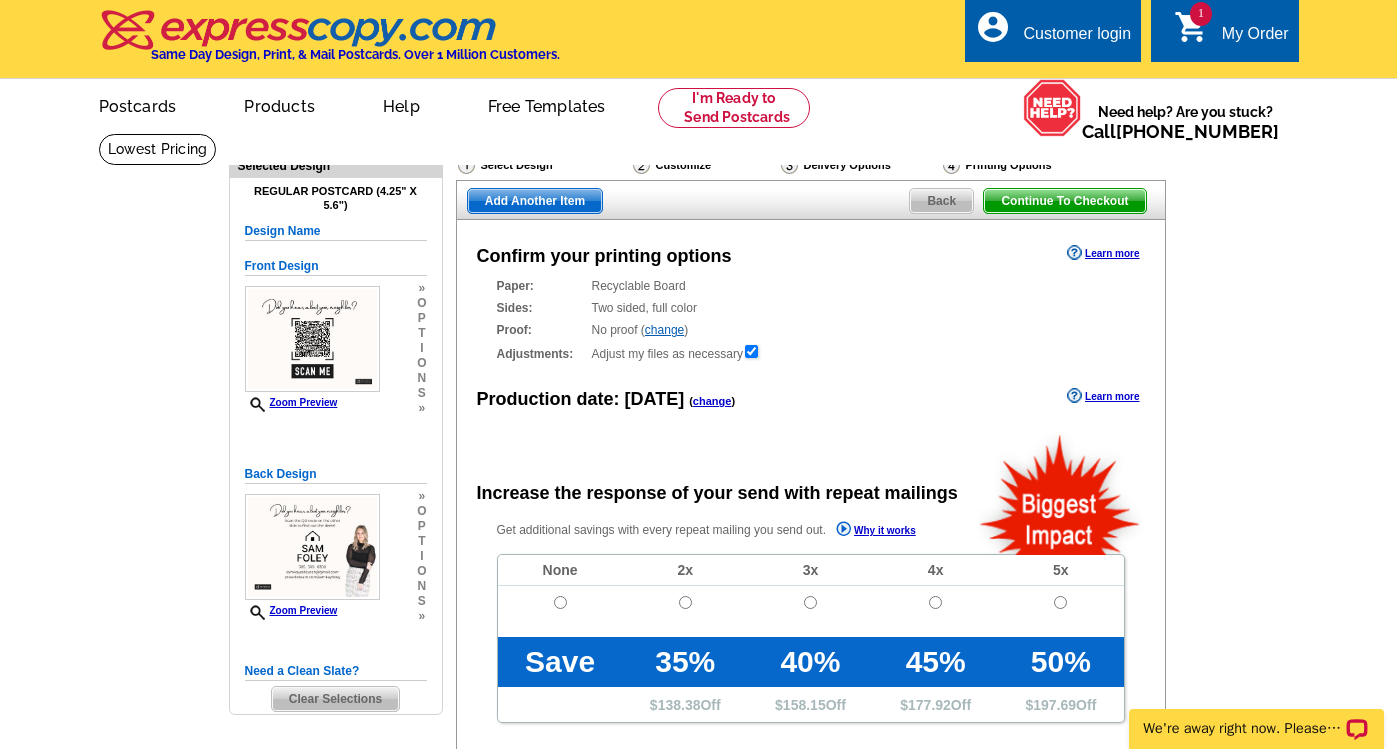 scroll, scrollTop: 0, scrollLeft: 0, axis: both 